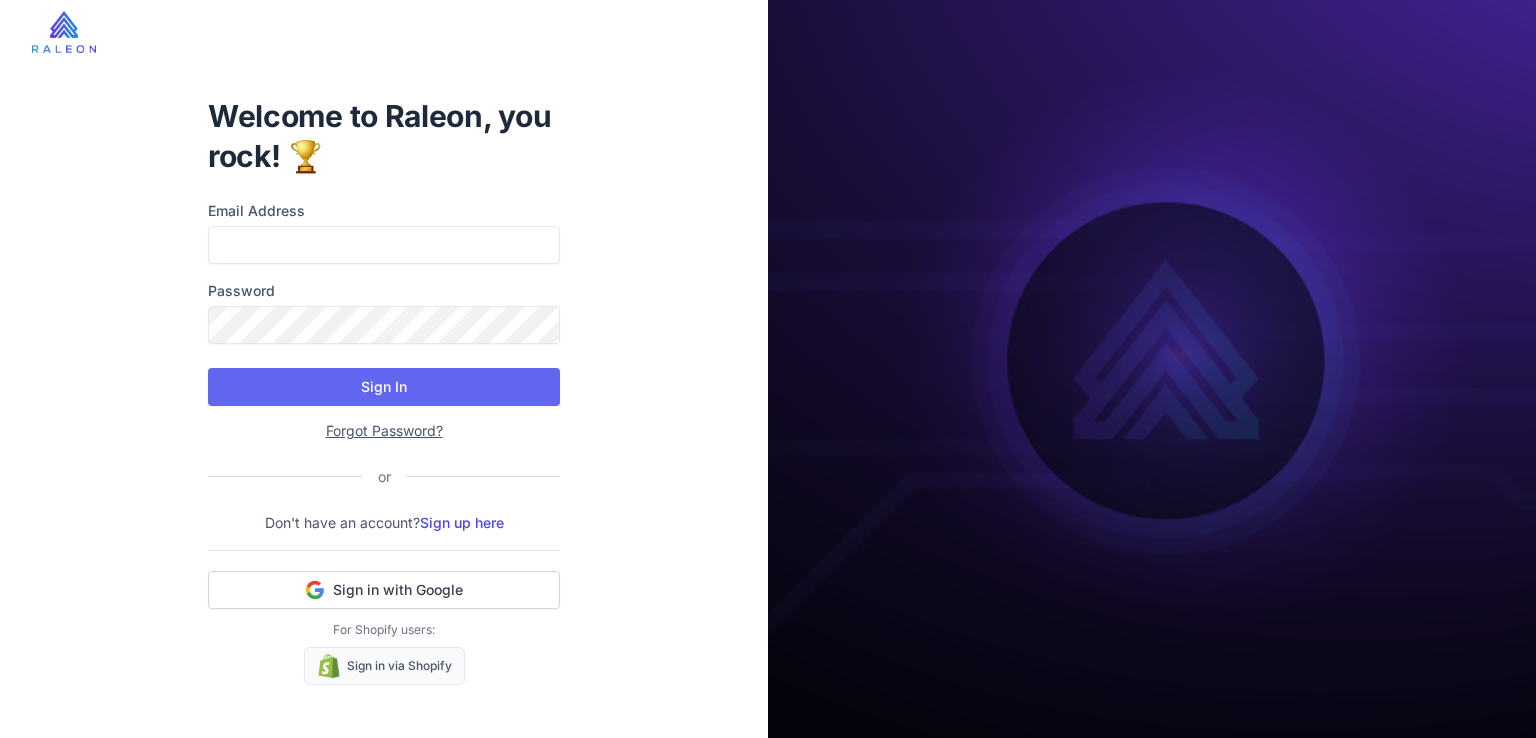 scroll, scrollTop: 0, scrollLeft: 0, axis: both 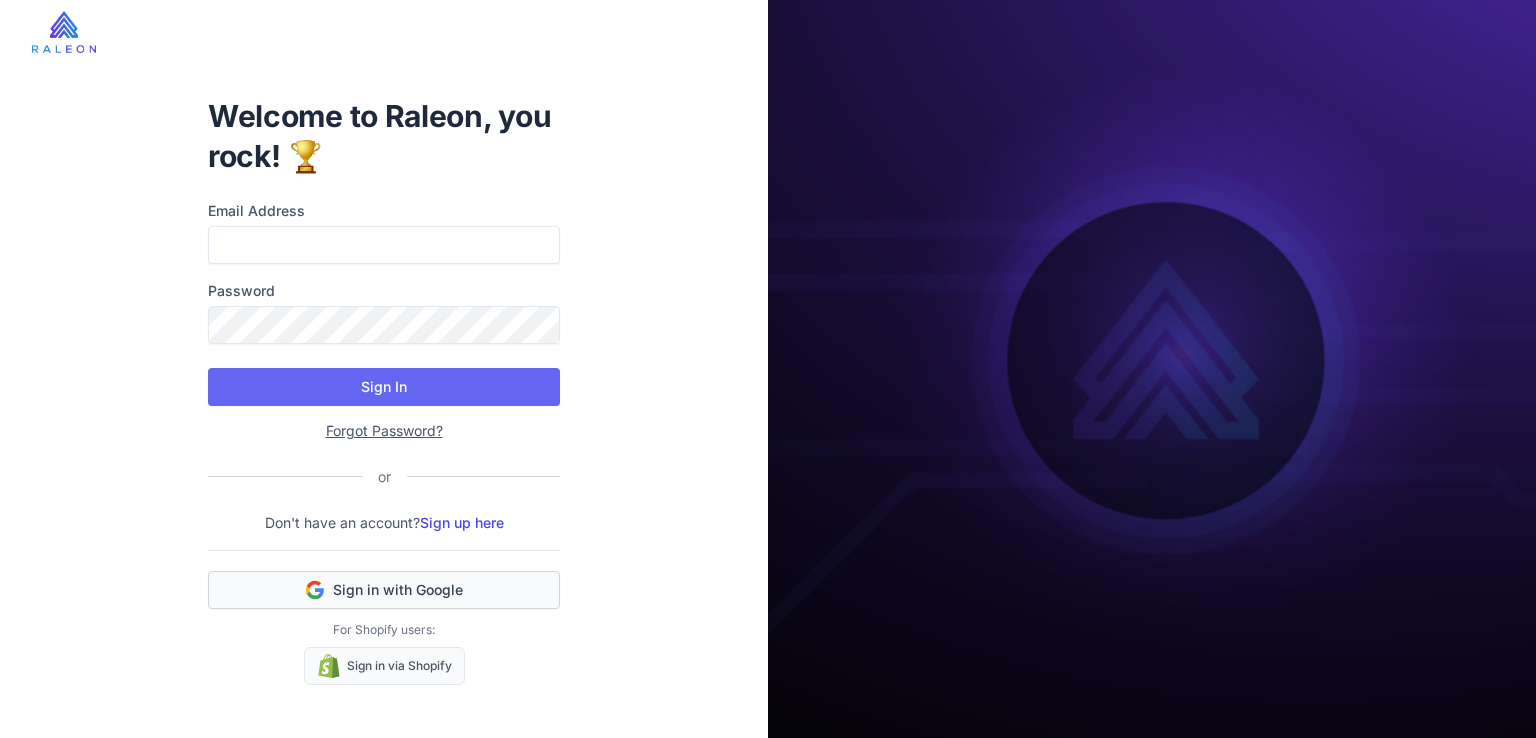 click on "Sign in with Google" at bounding box center (398, 590) 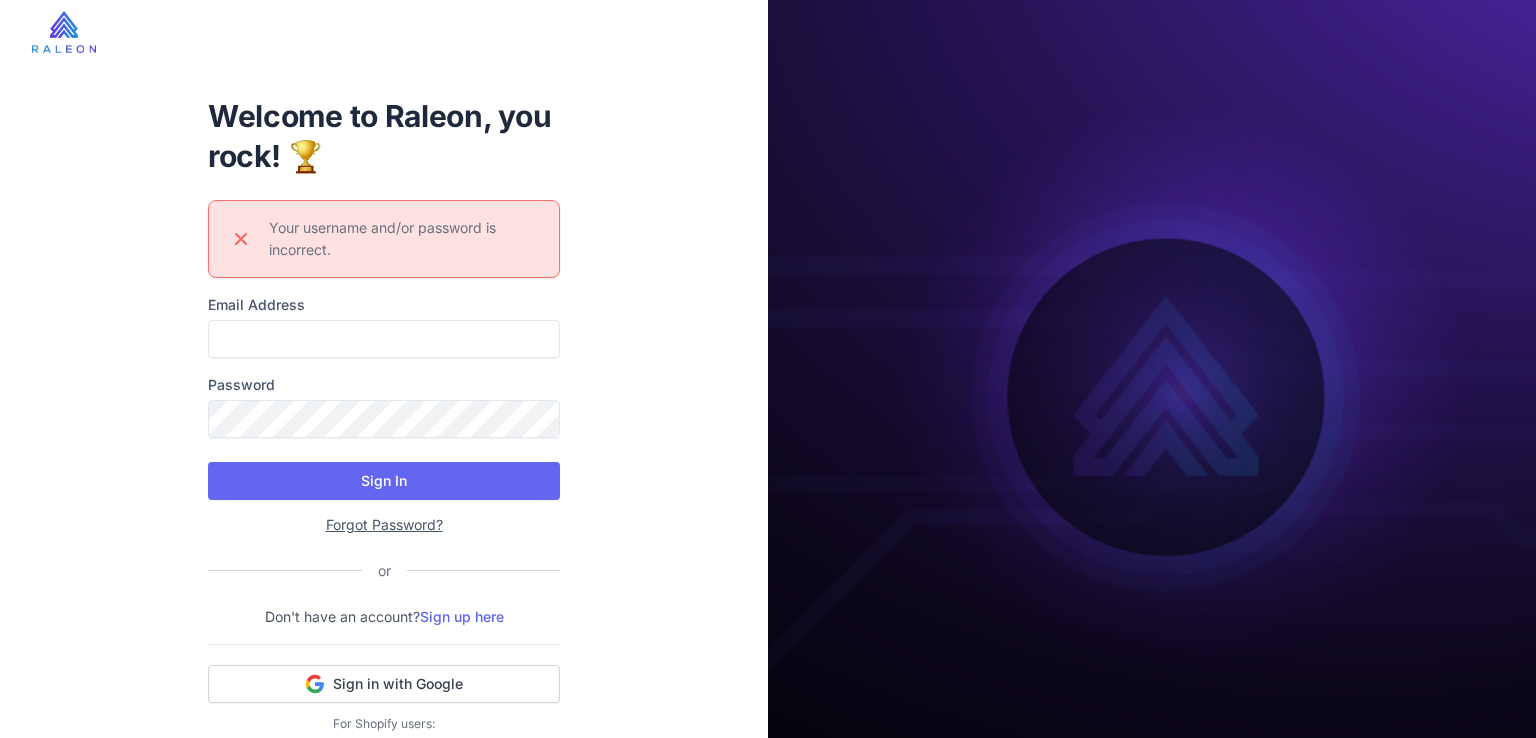 click on "Sign up here" at bounding box center [462, 616] 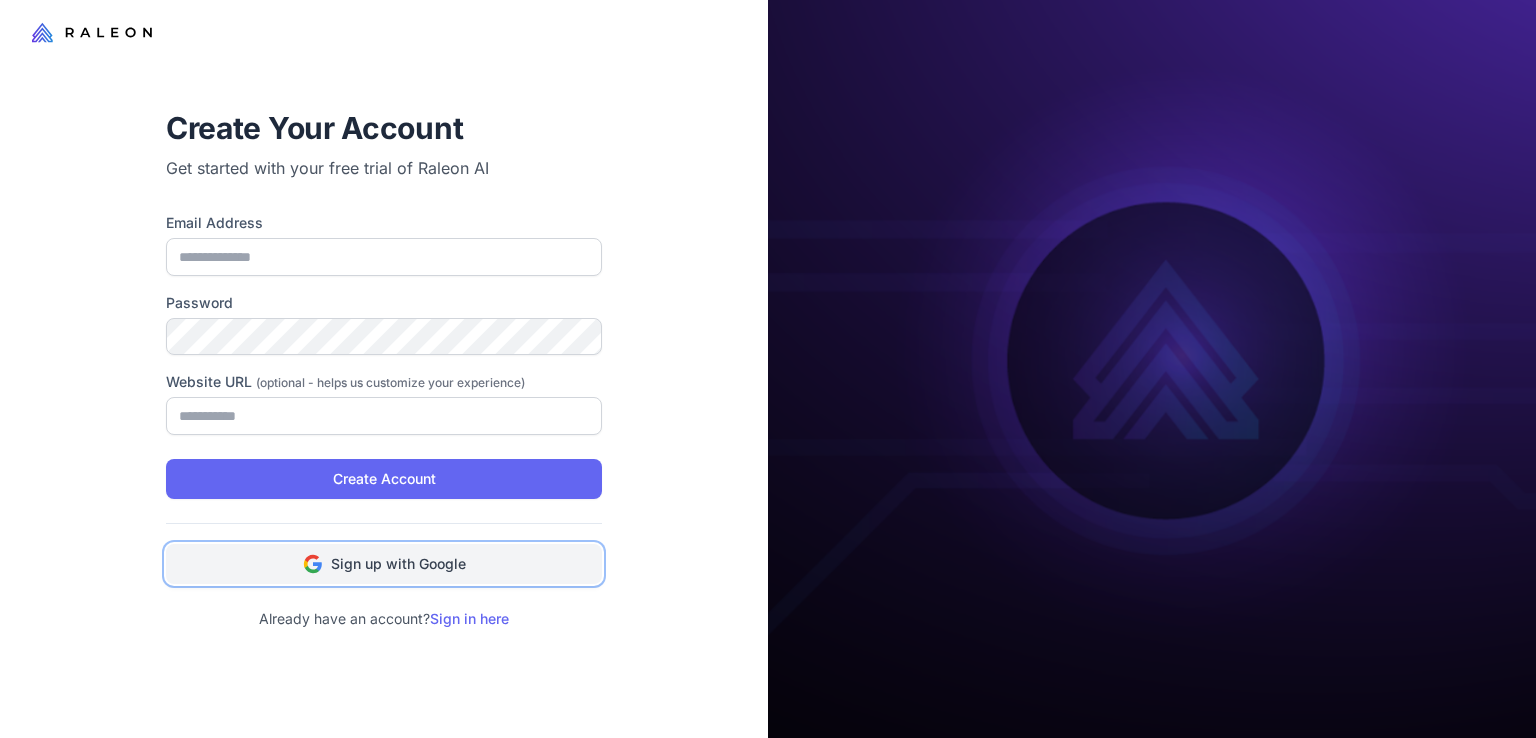 click on "Sign up with Google" at bounding box center (398, 564) 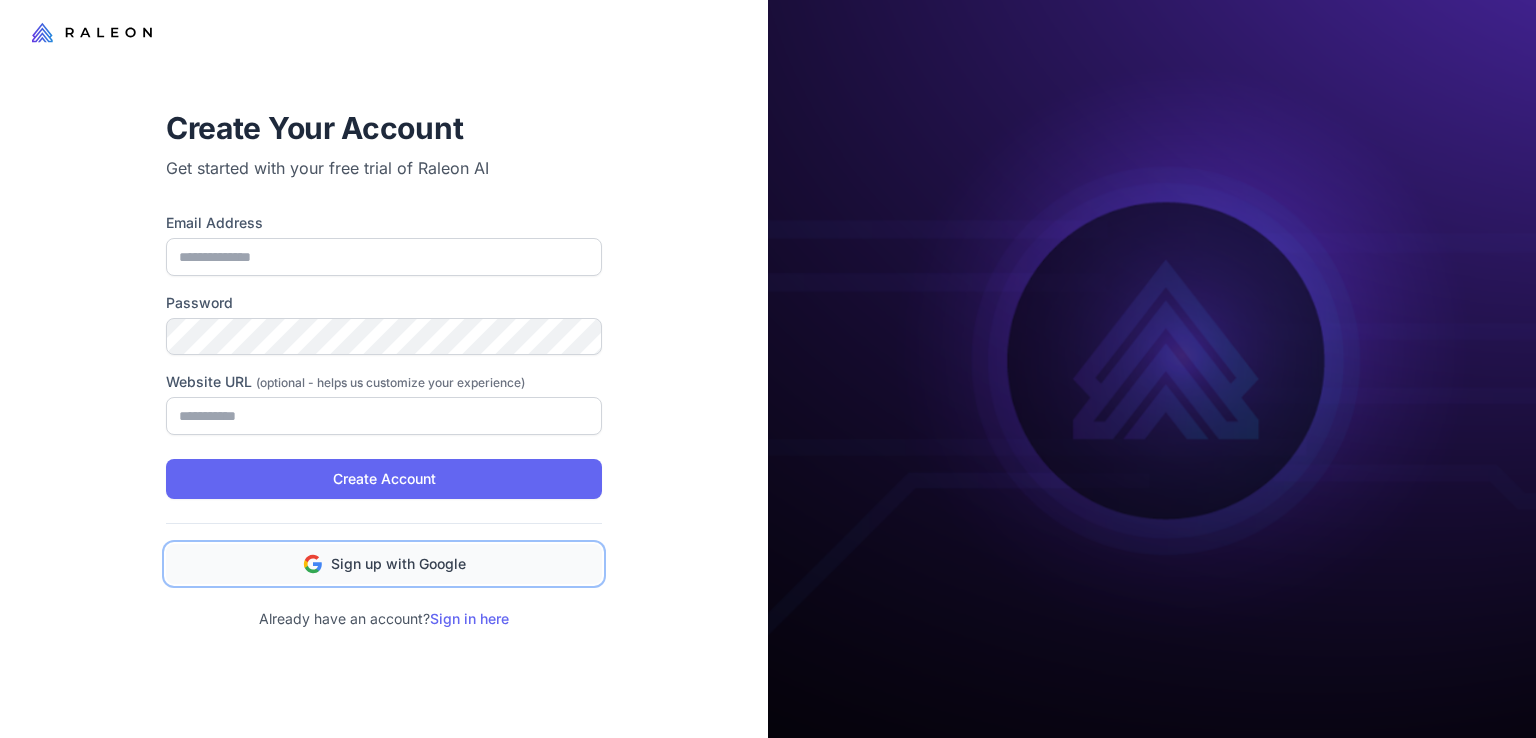 type on "**********" 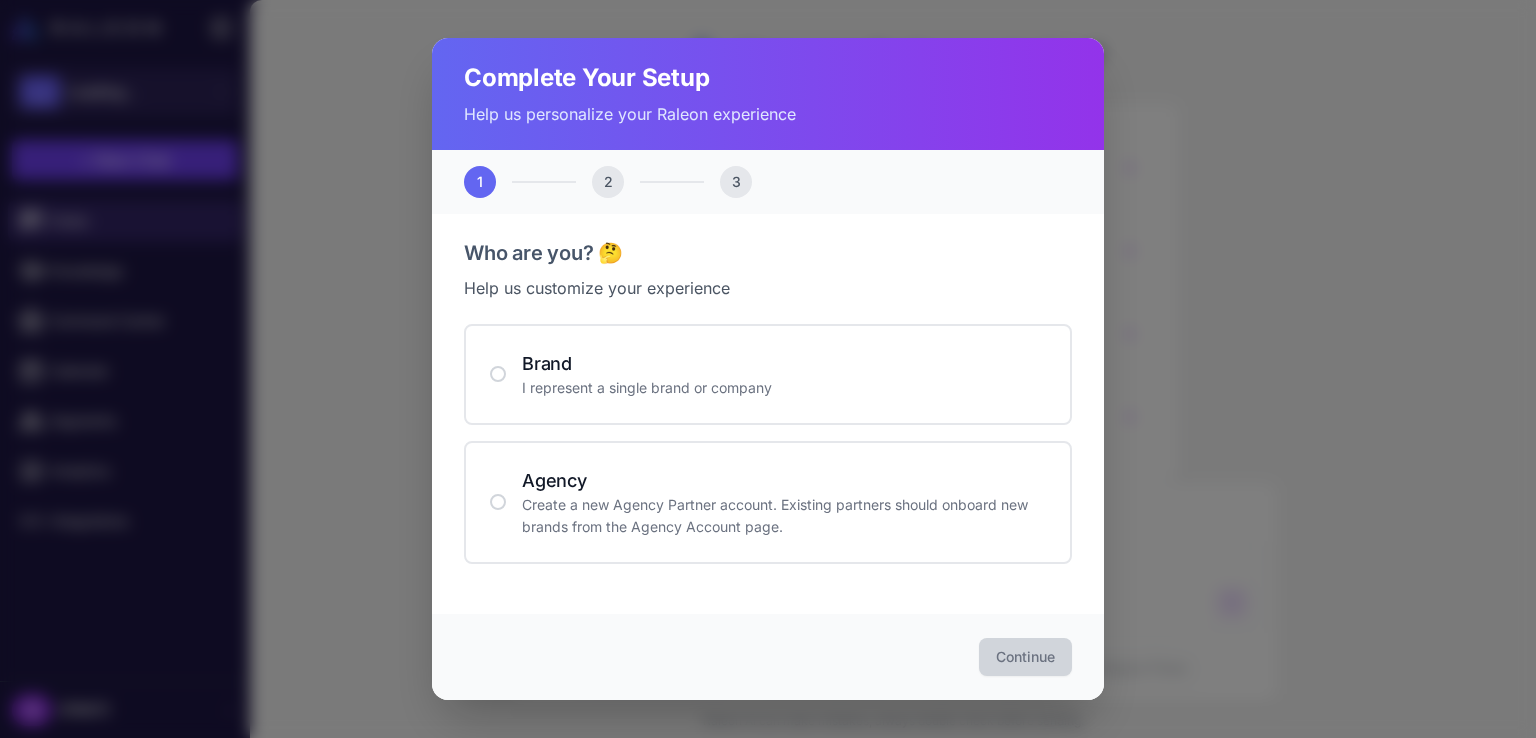 scroll, scrollTop: 0, scrollLeft: 0, axis: both 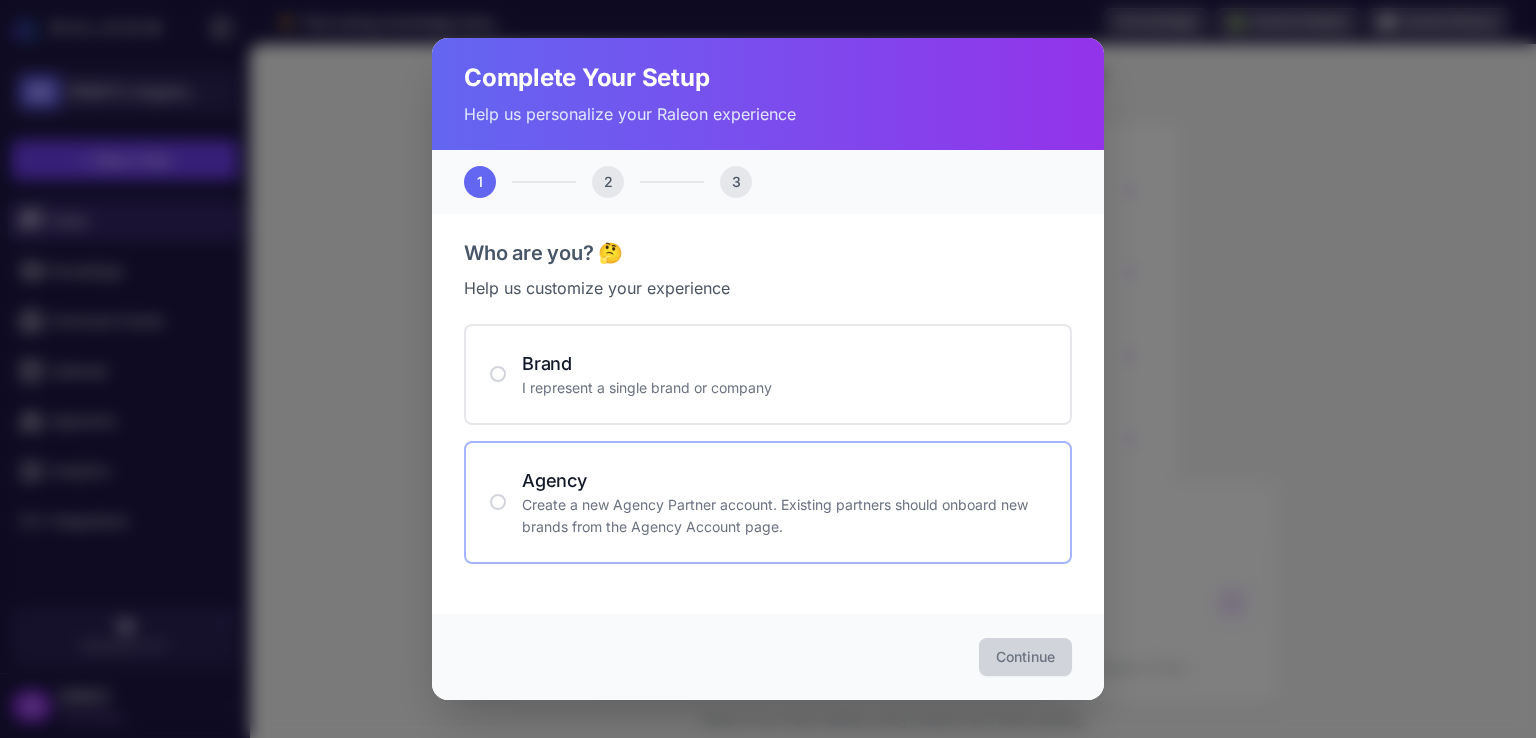 click on "Create a new Agency Partner account. Existing partners should onboard new brands from the Agency Account page." at bounding box center [784, 516] 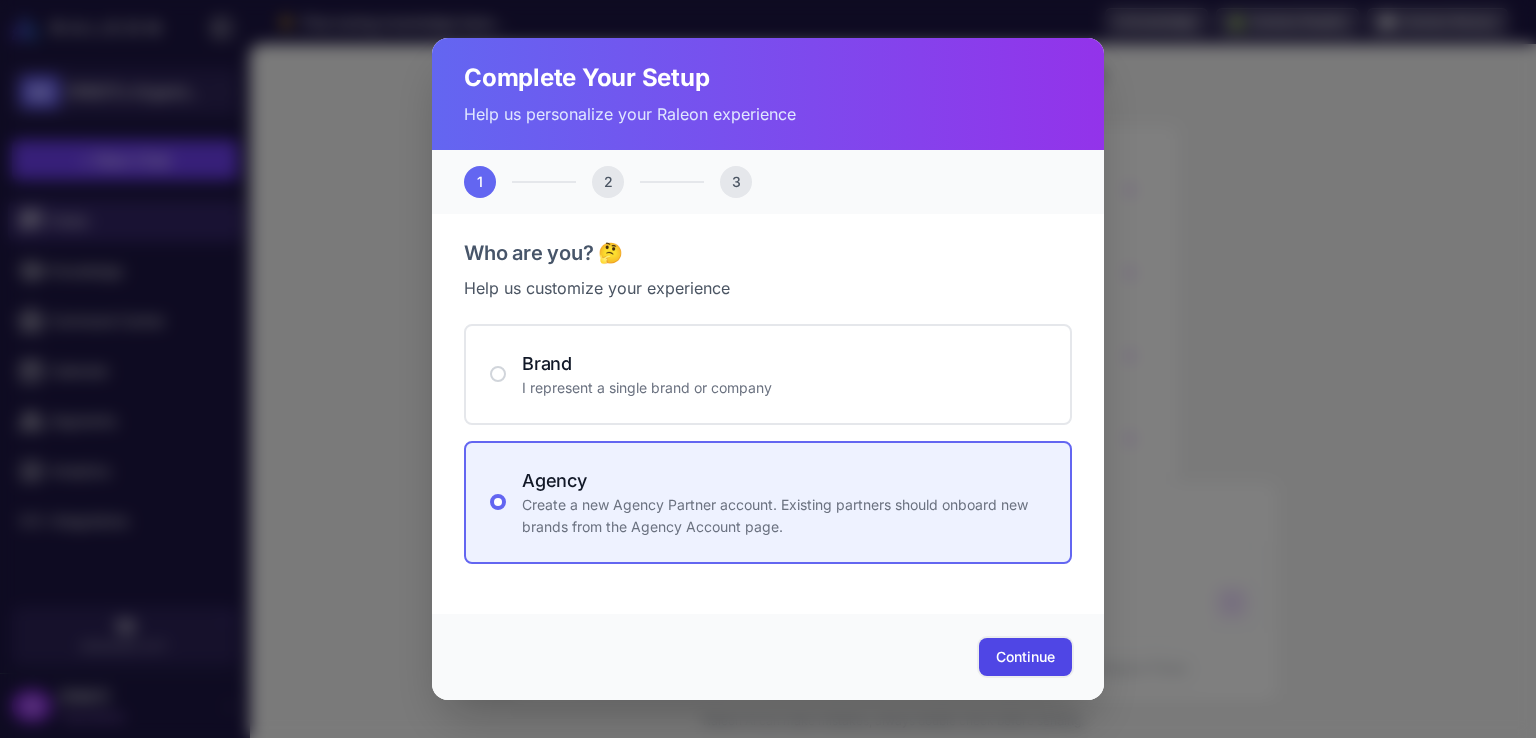 click on "Continue" at bounding box center [1025, 657] 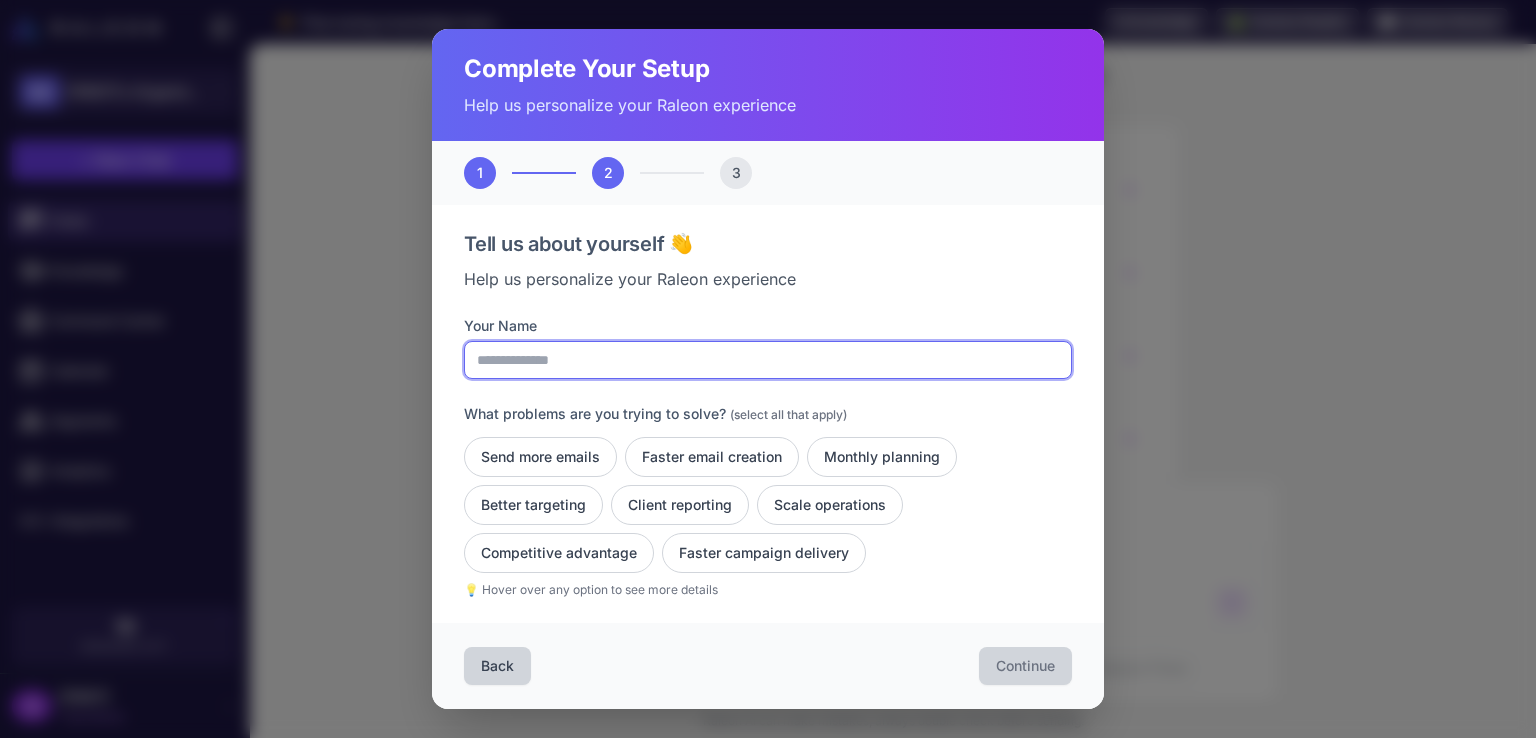 click on "Your Name" at bounding box center [768, 360] 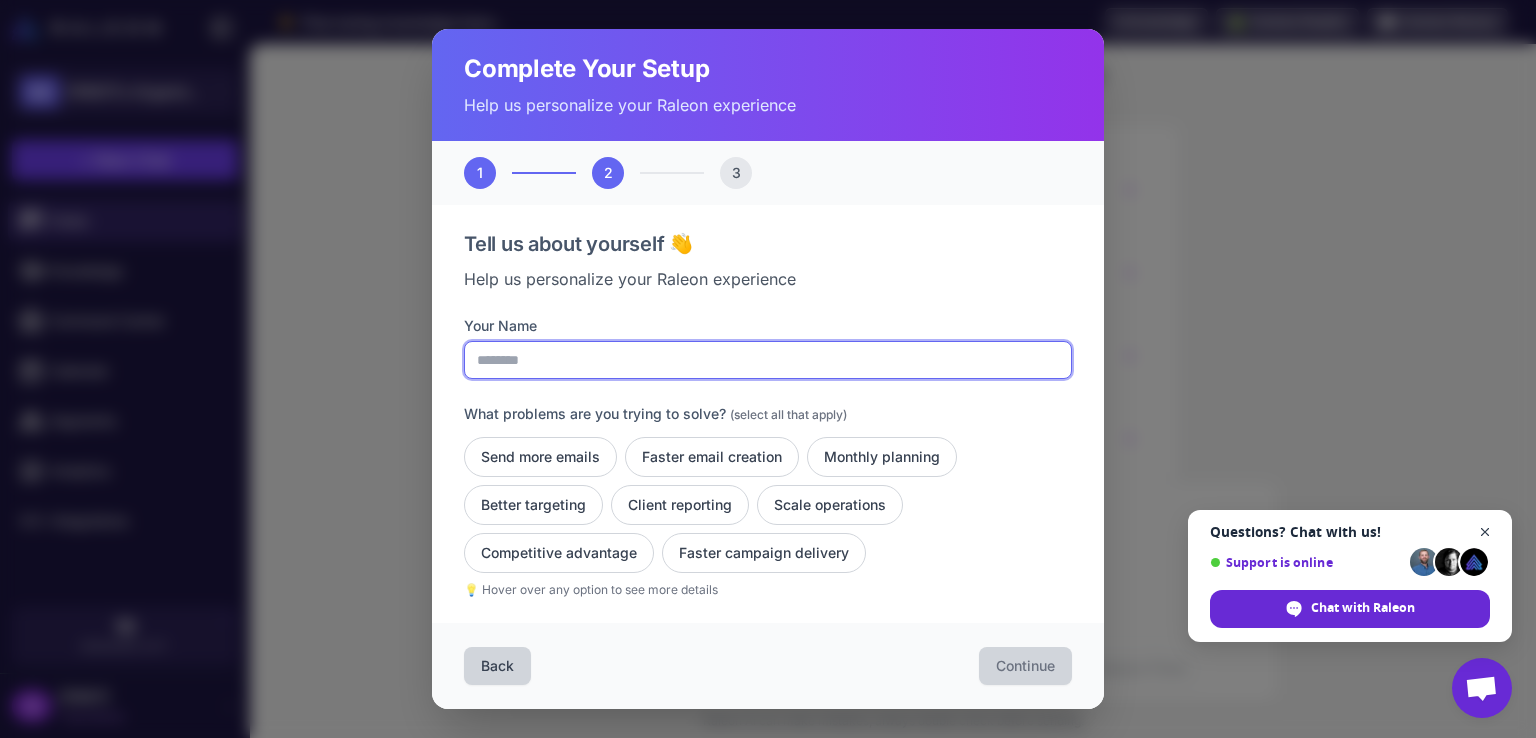 type on "********" 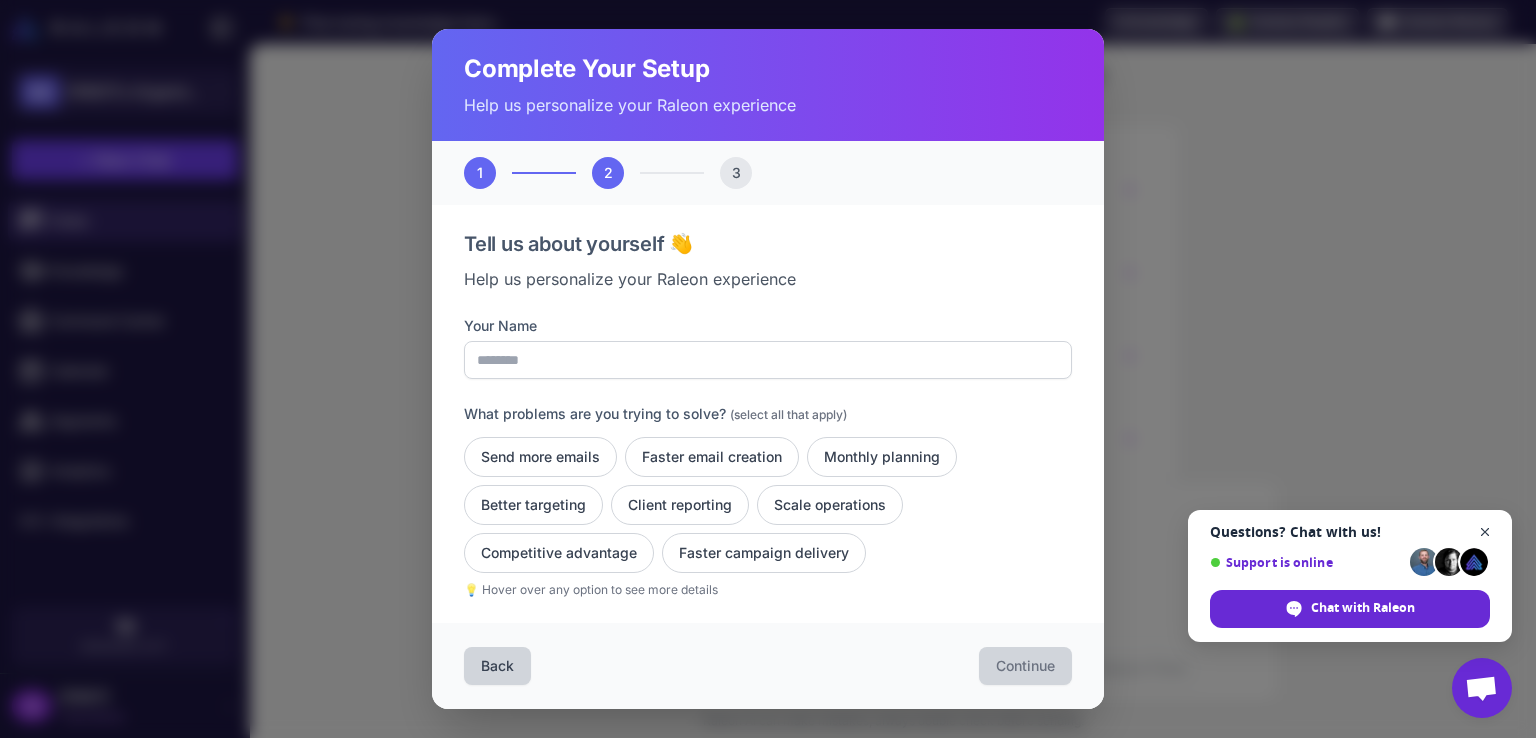 click at bounding box center (1485, 532) 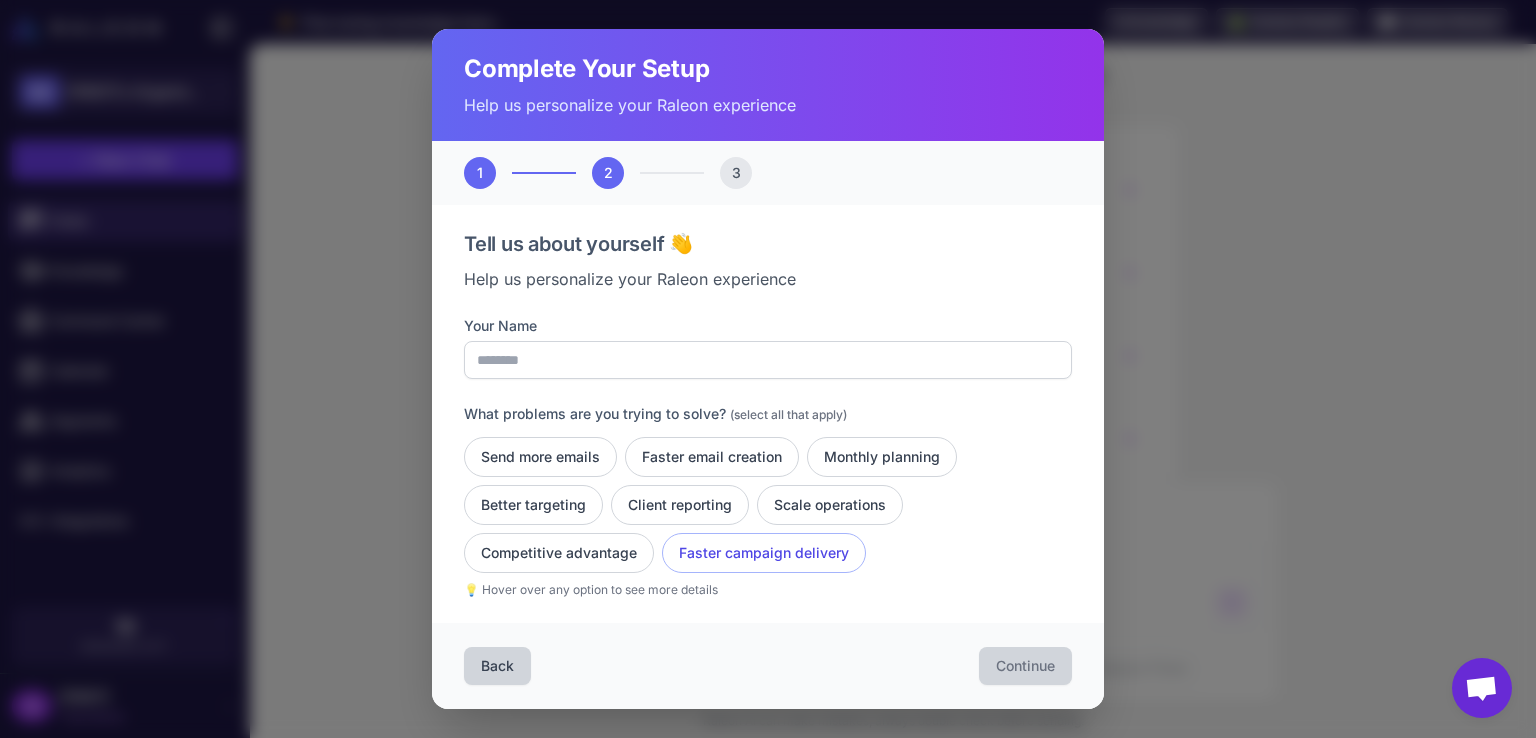 click on "Faster campaign delivery" 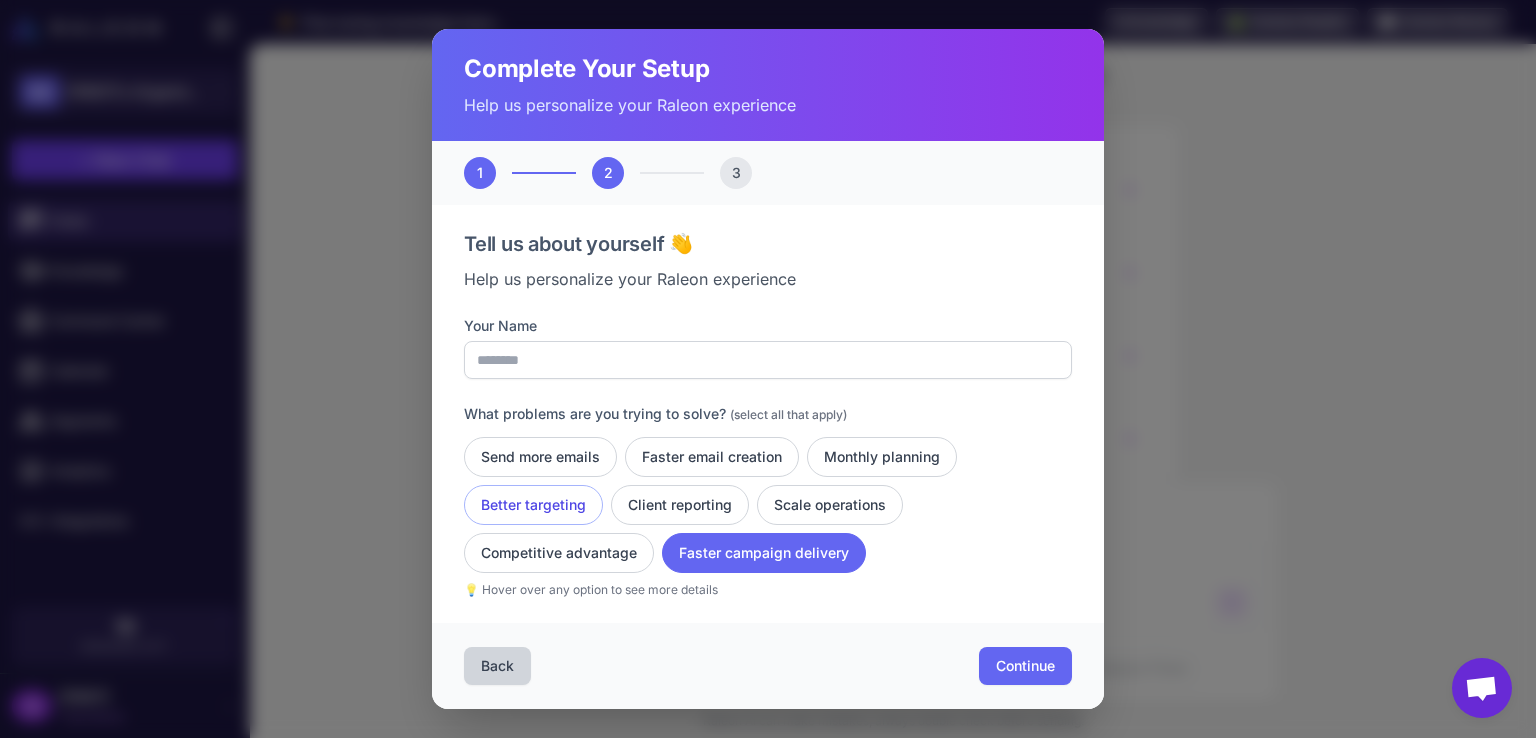 click on "Better targeting" 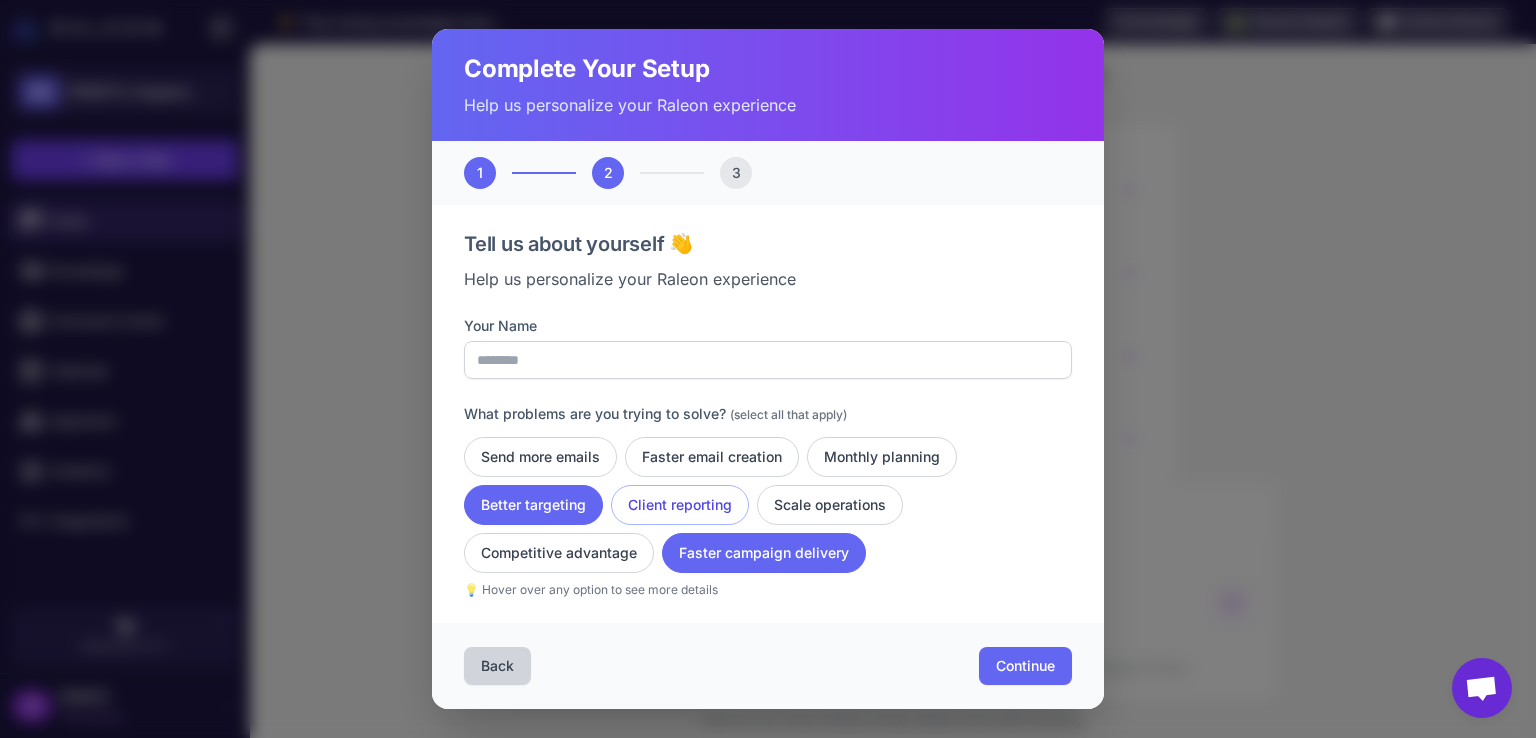 click on "Client reporting" 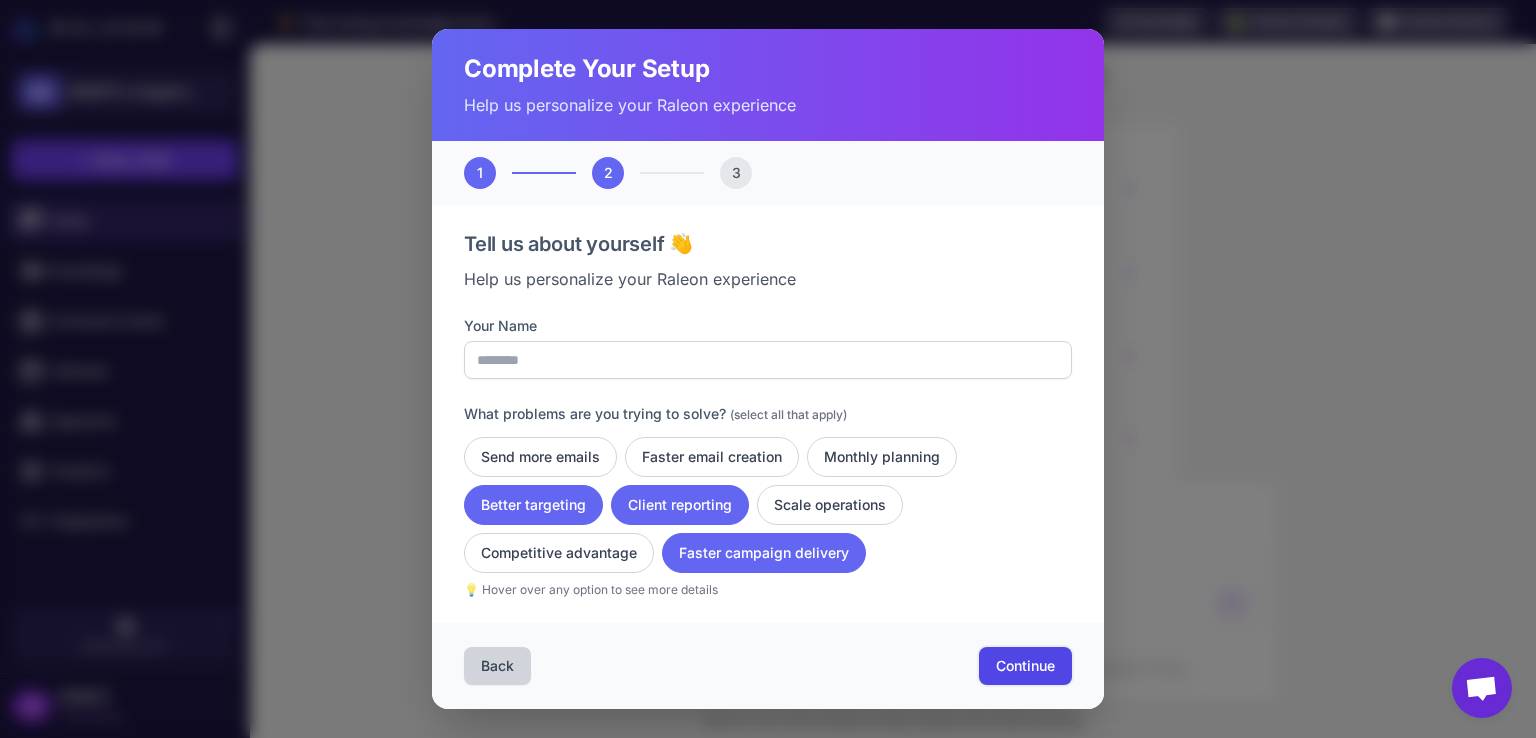 click on "Continue" at bounding box center [1025, 666] 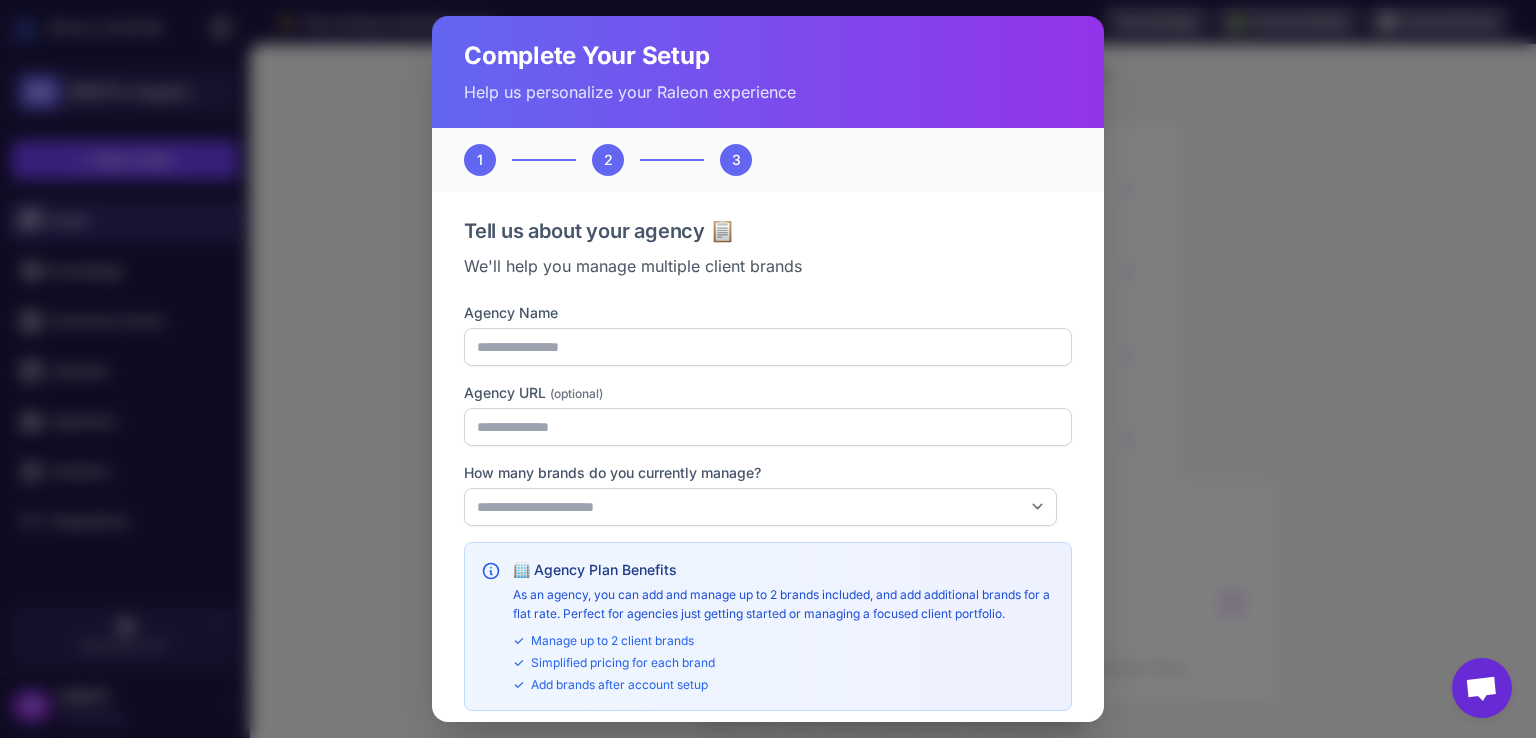 scroll, scrollTop: 97, scrollLeft: 0, axis: vertical 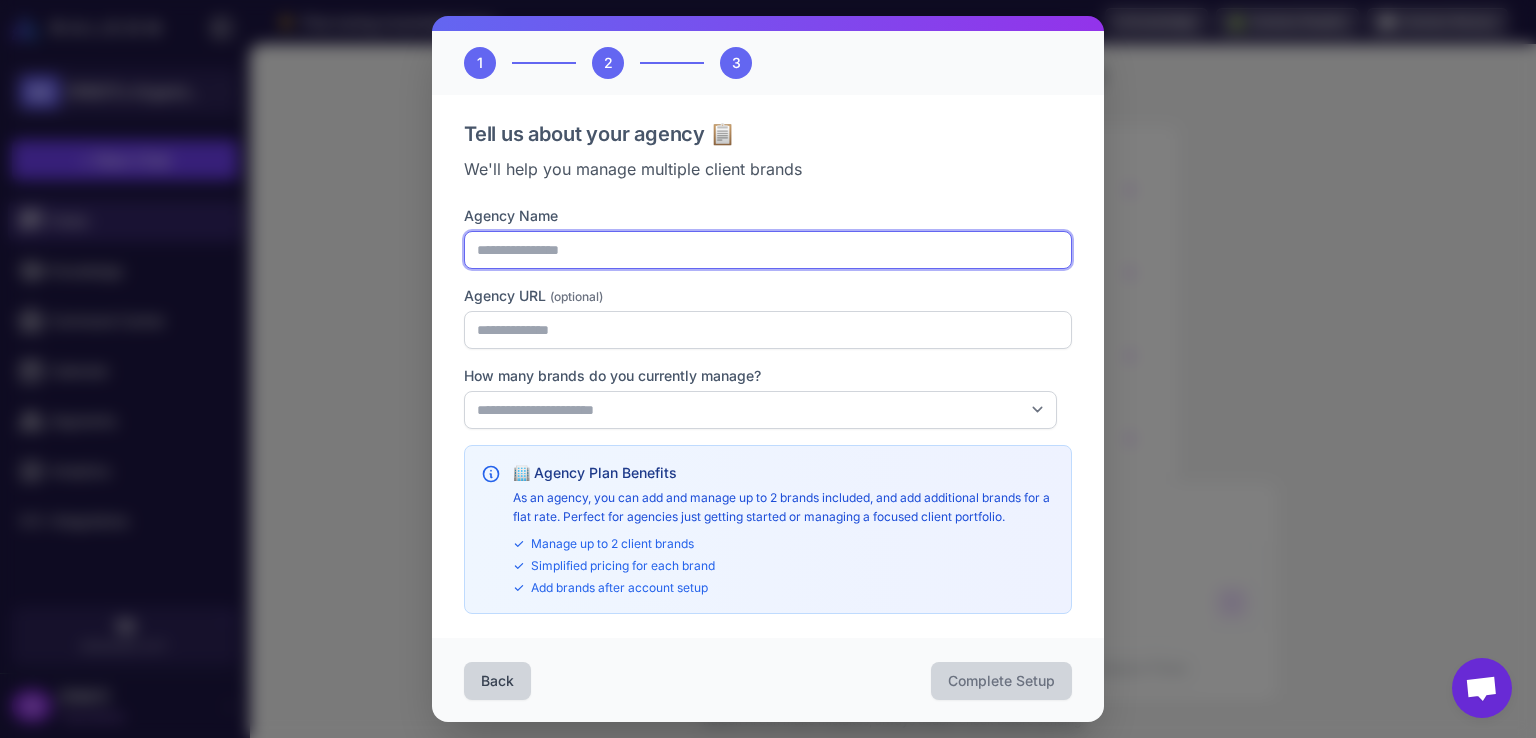 click on "Agency Name" at bounding box center (768, 250) 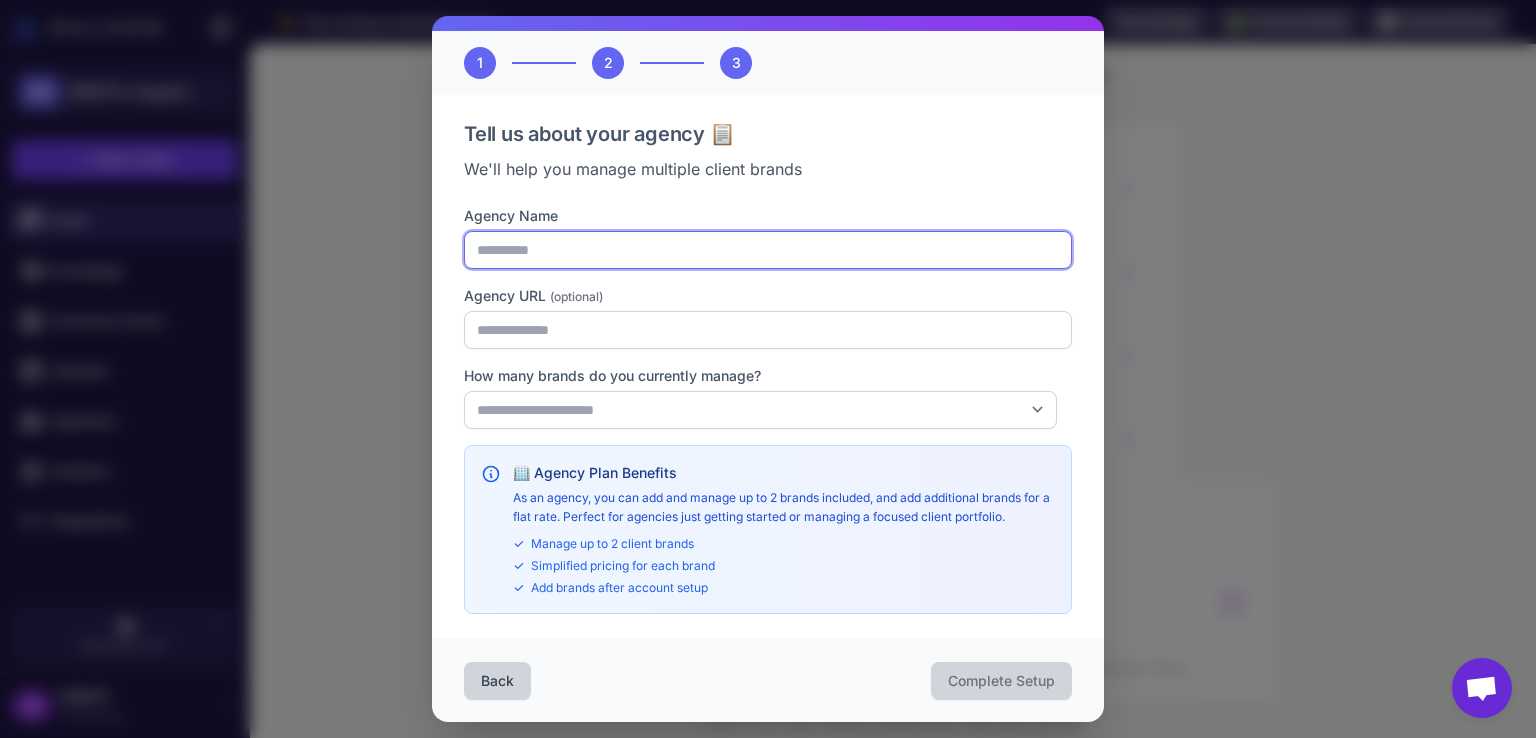 type on "**********" 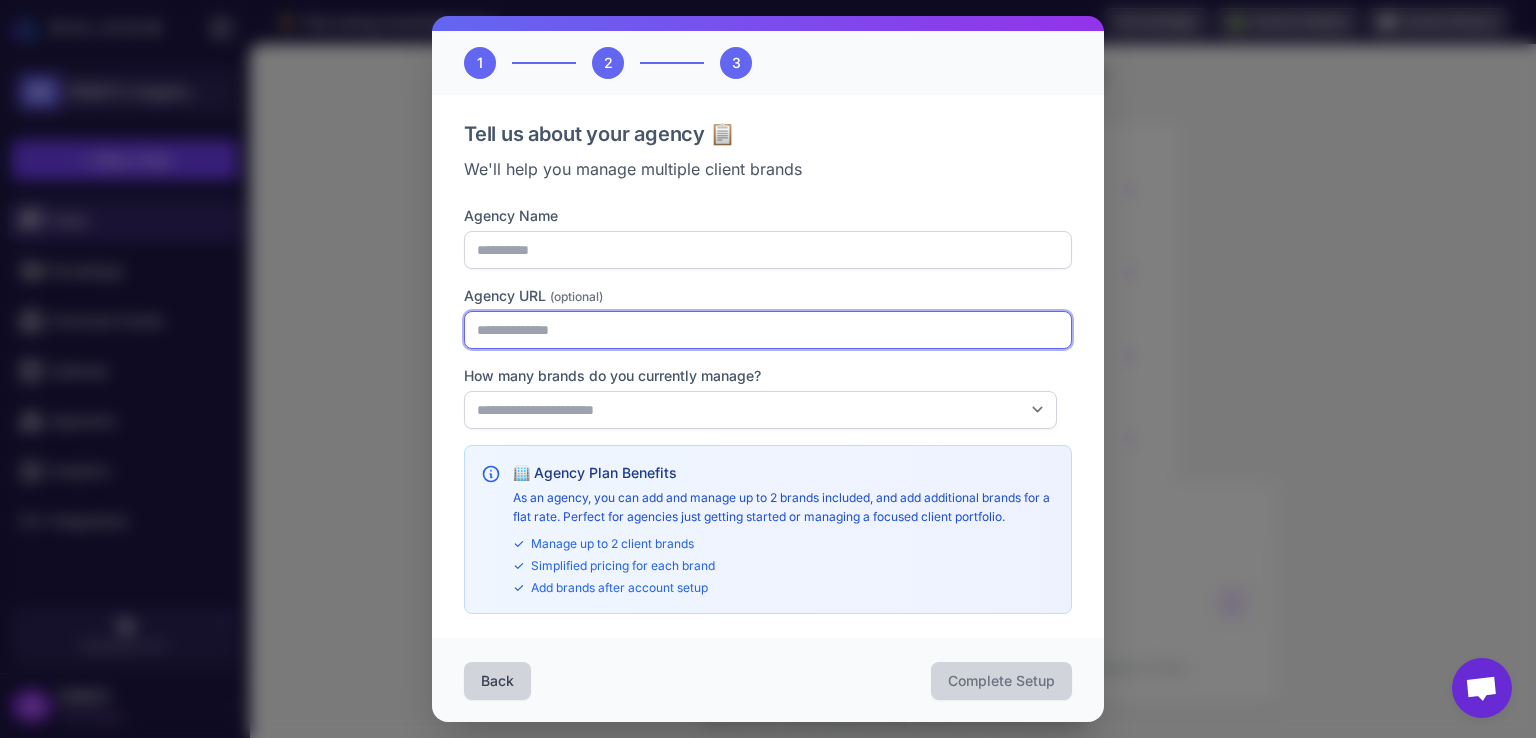 click on "Agency URL  (optional)" at bounding box center (768, 330) 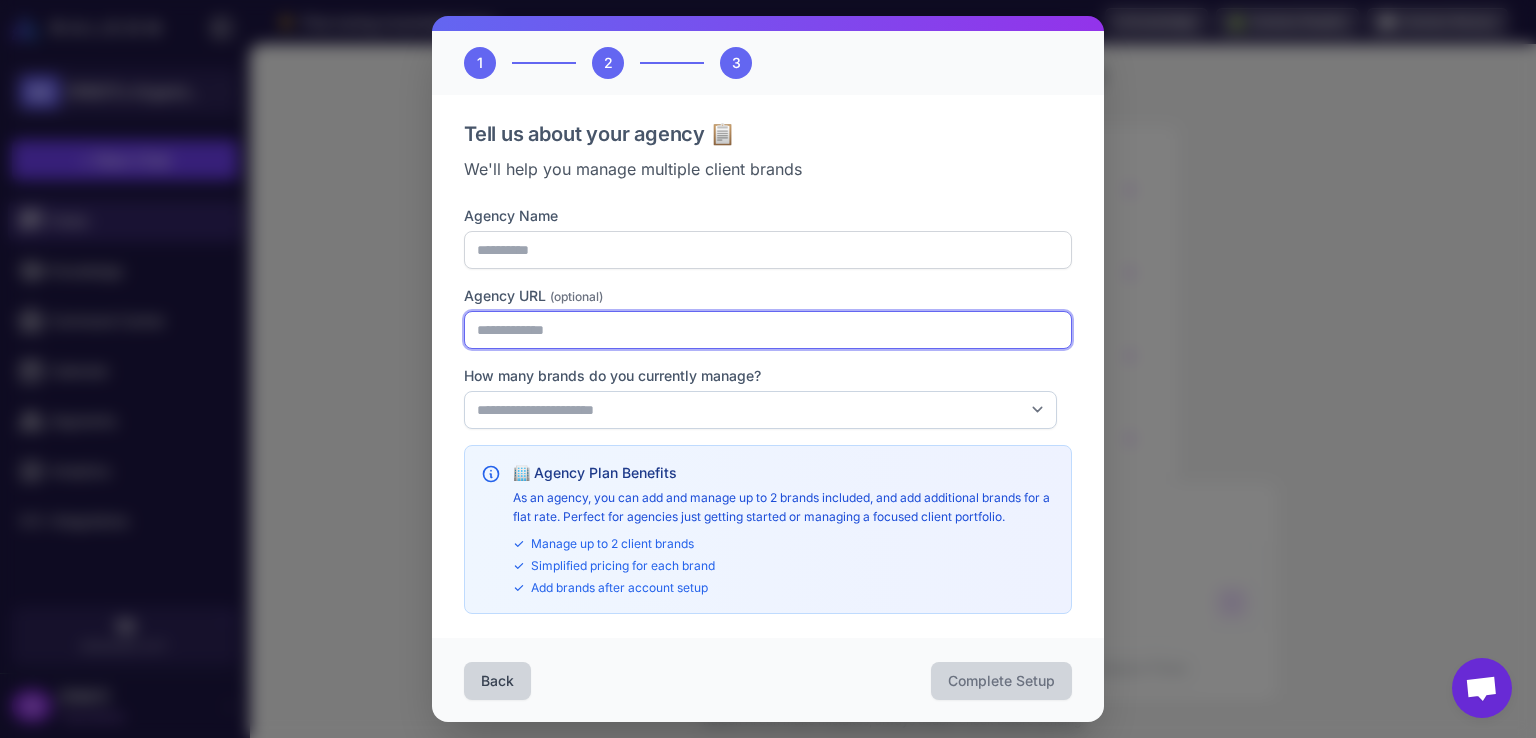 type on "**********" 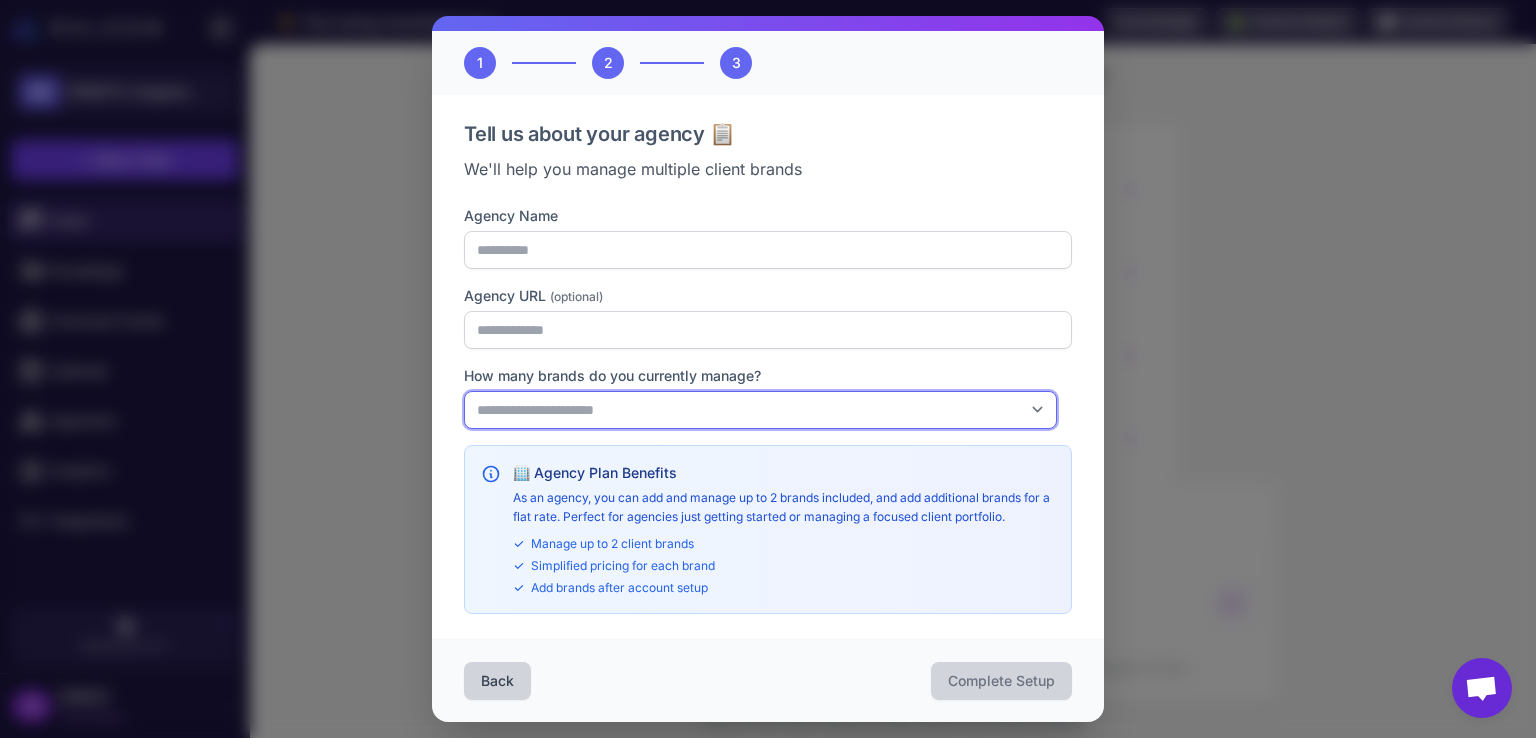click on "**********" at bounding box center [760, 410] 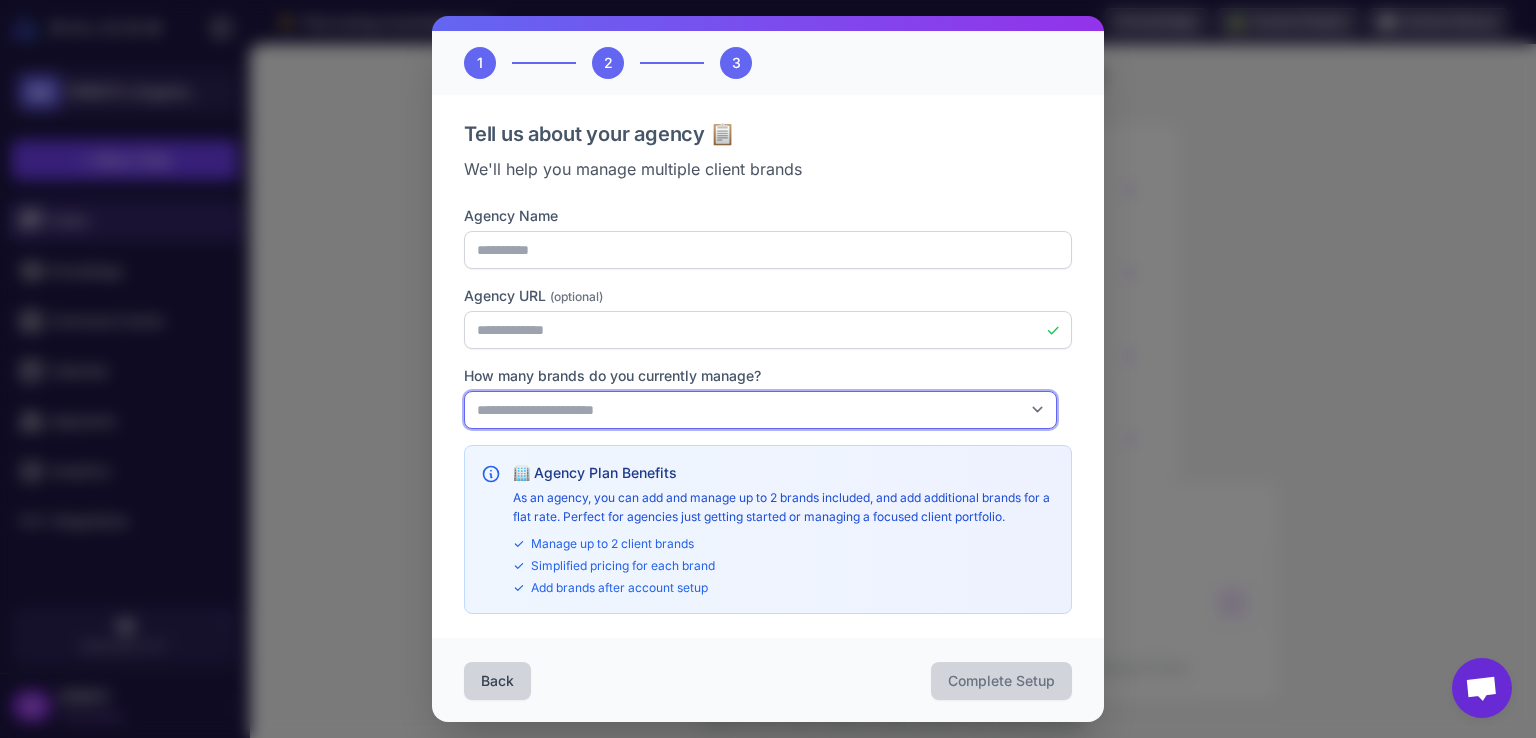 select on "*" 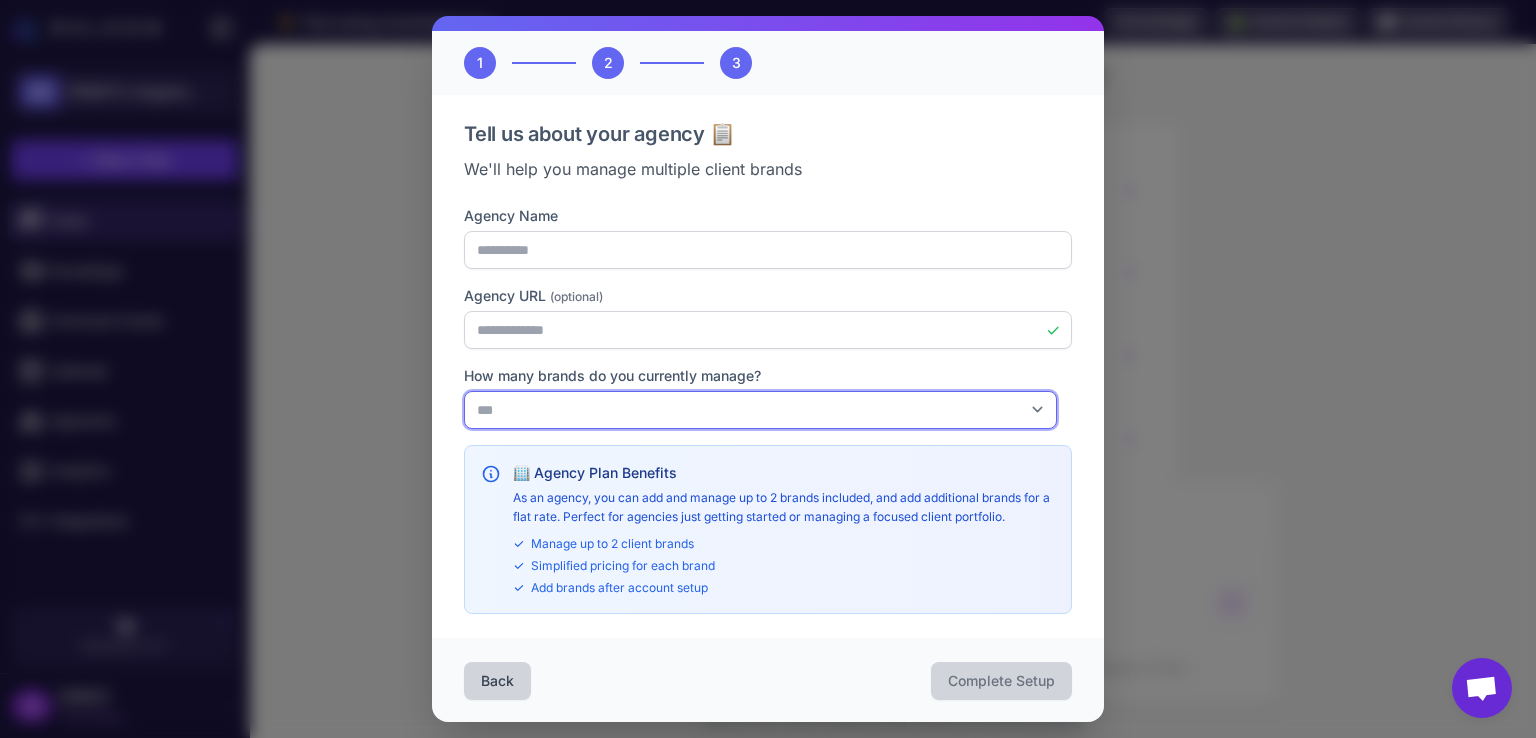click on "**********" at bounding box center [760, 410] 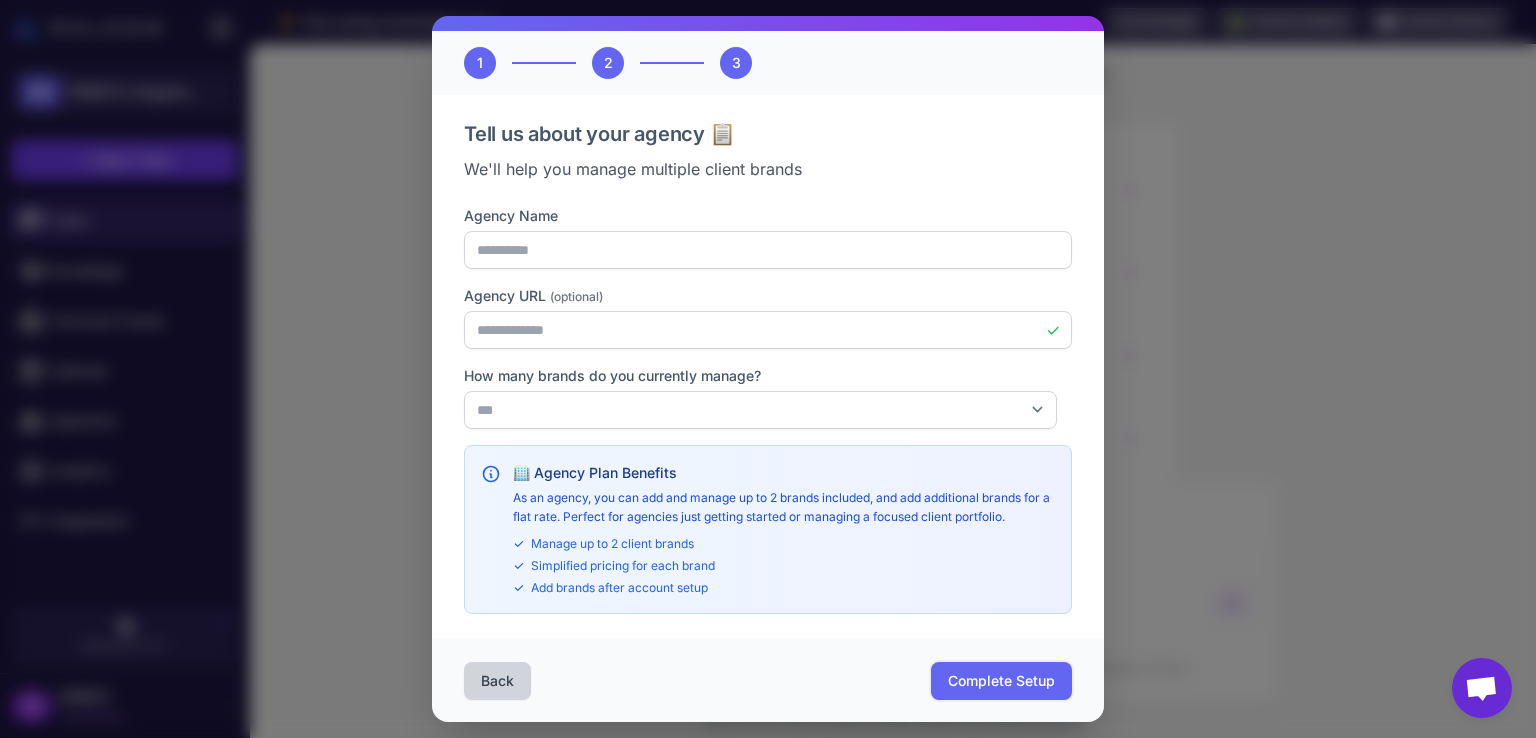 drag, startPoint x: 968, startPoint y: 673, endPoint x: 996, endPoint y: 644, distance: 40.311287 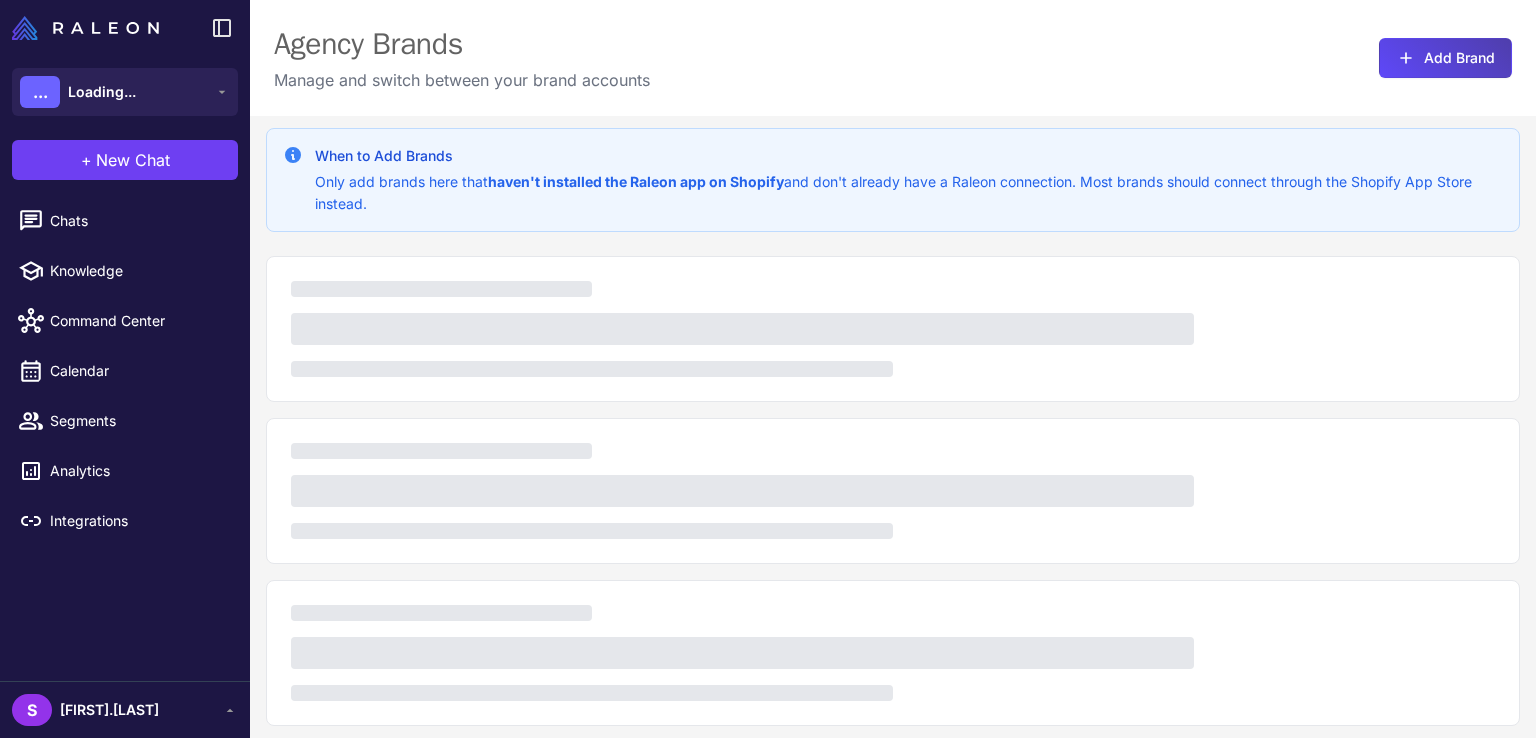 scroll, scrollTop: 0, scrollLeft: 0, axis: both 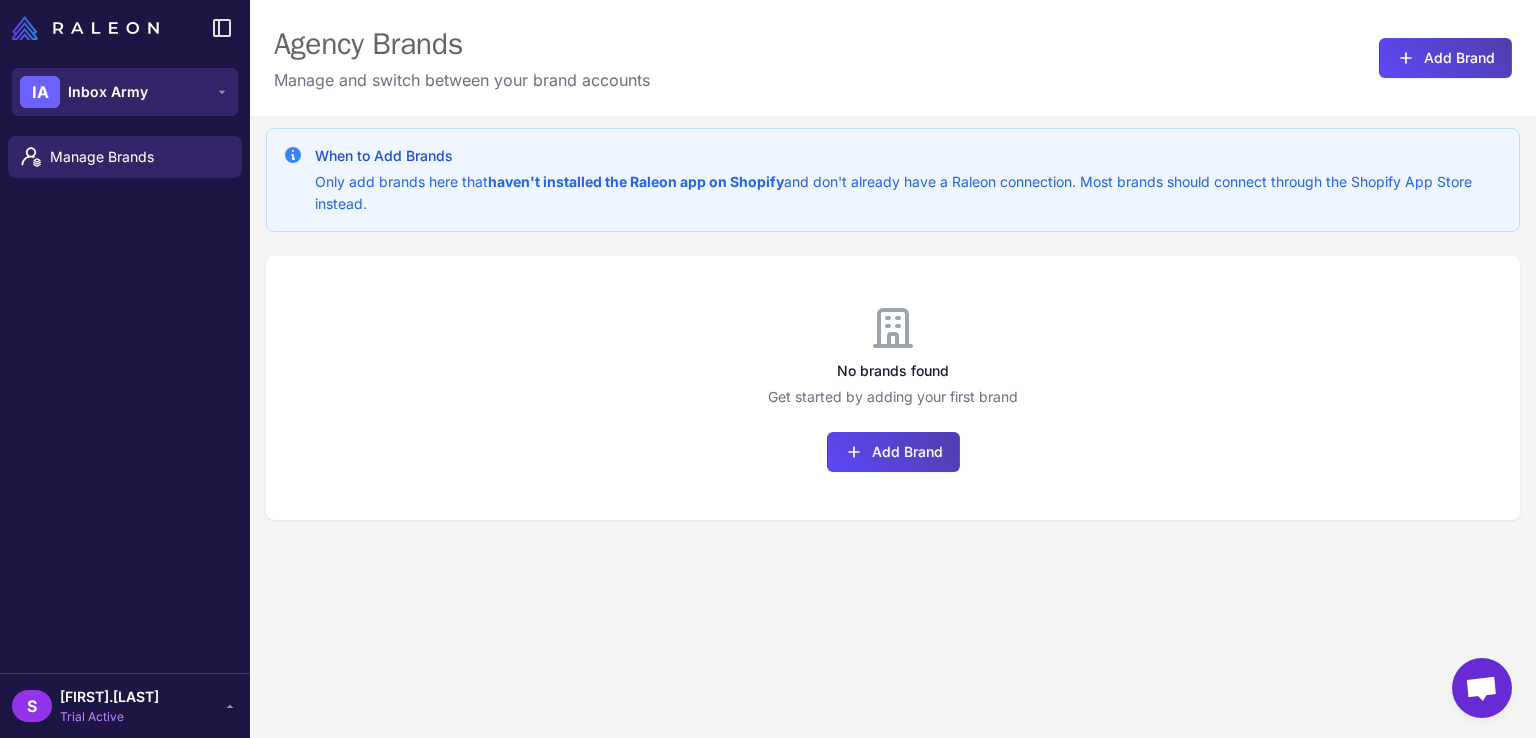 click on "Inbox Army" at bounding box center (108, 92) 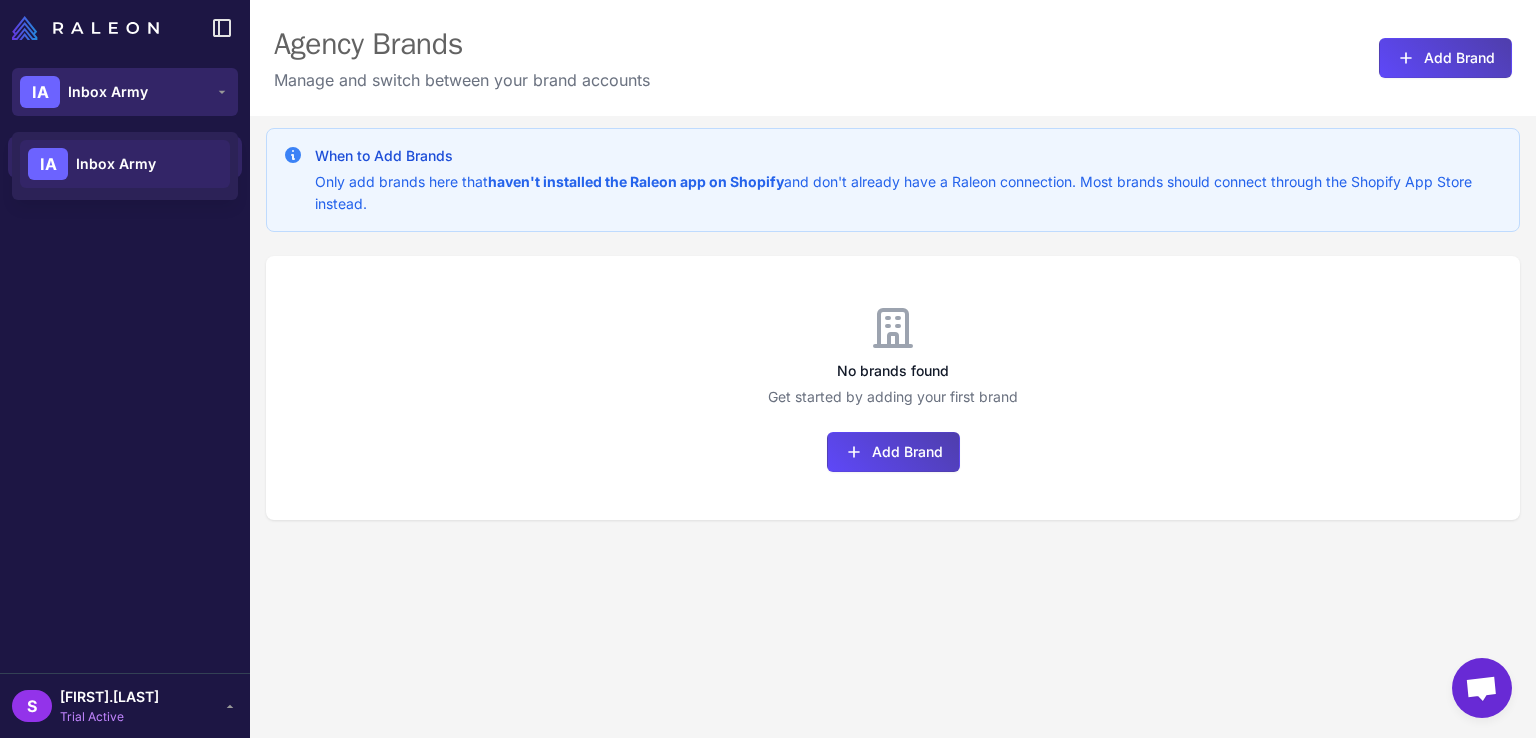 click on "Inbox Army" at bounding box center (108, 92) 